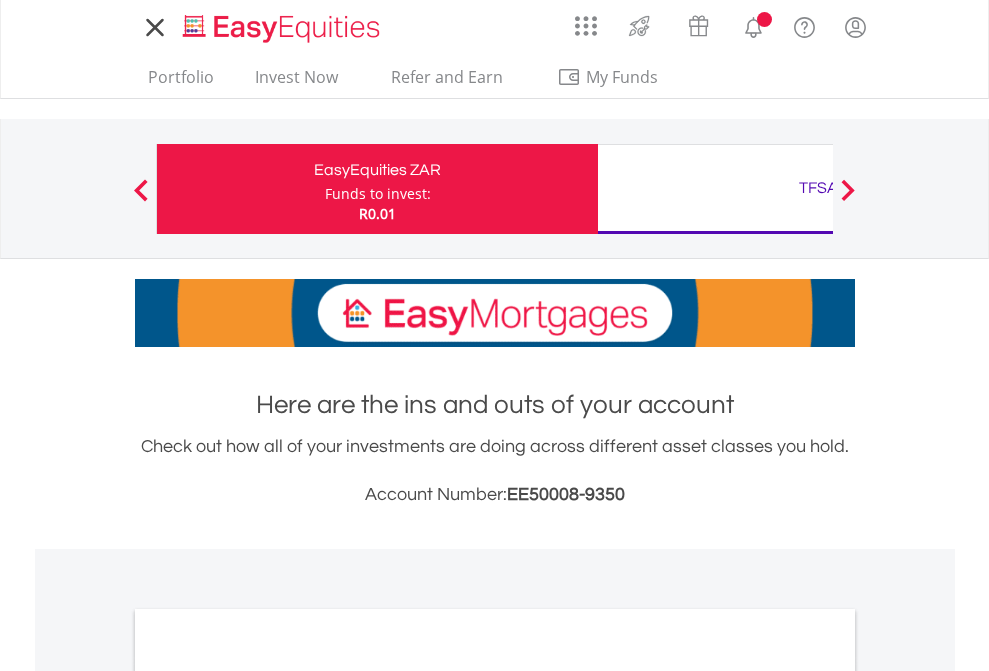 scroll, scrollTop: 0, scrollLeft: 0, axis: both 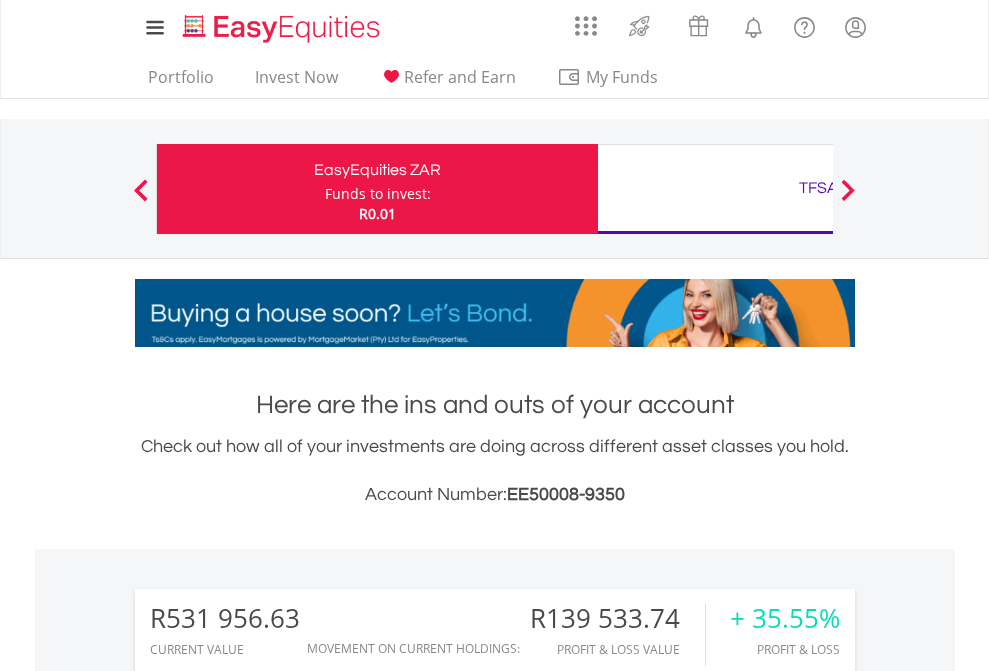 click on "Funds to invest:" at bounding box center (378, 194) 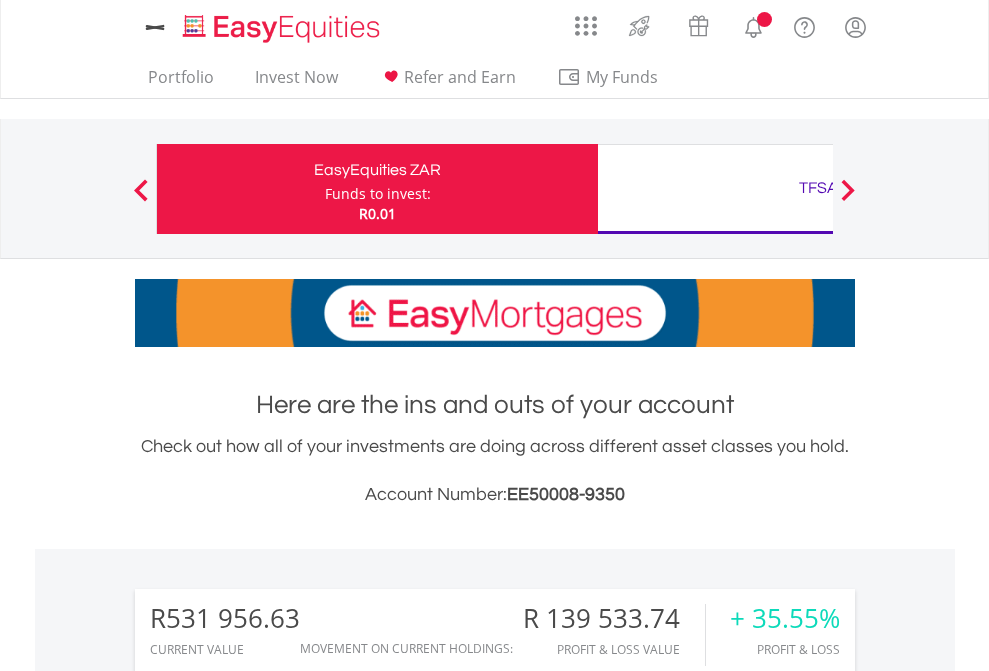 scroll, scrollTop: 0, scrollLeft: 0, axis: both 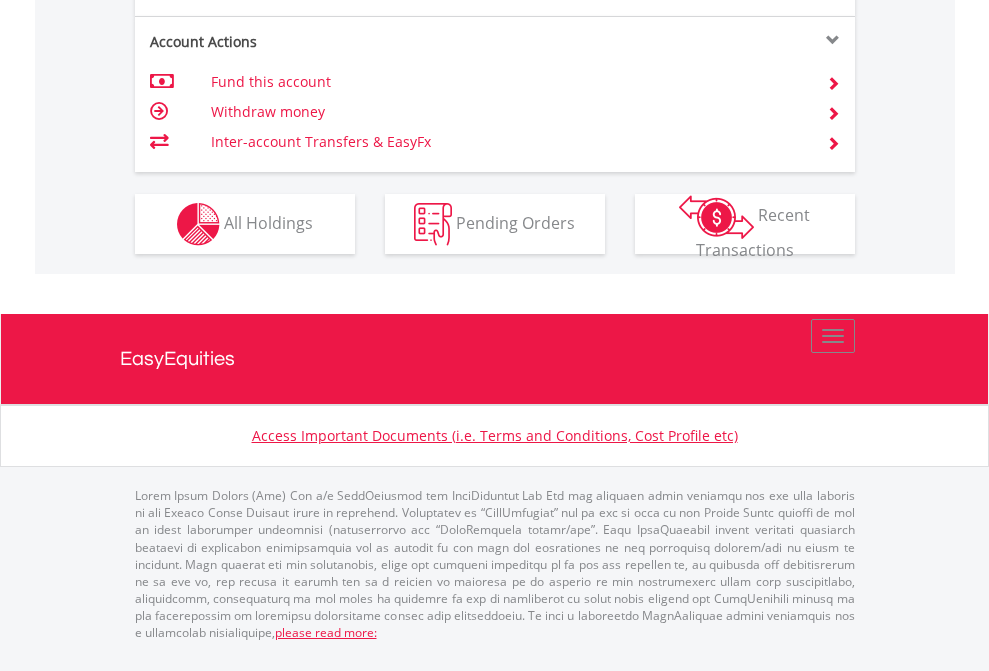 click on "Investment types" at bounding box center (706, -337) 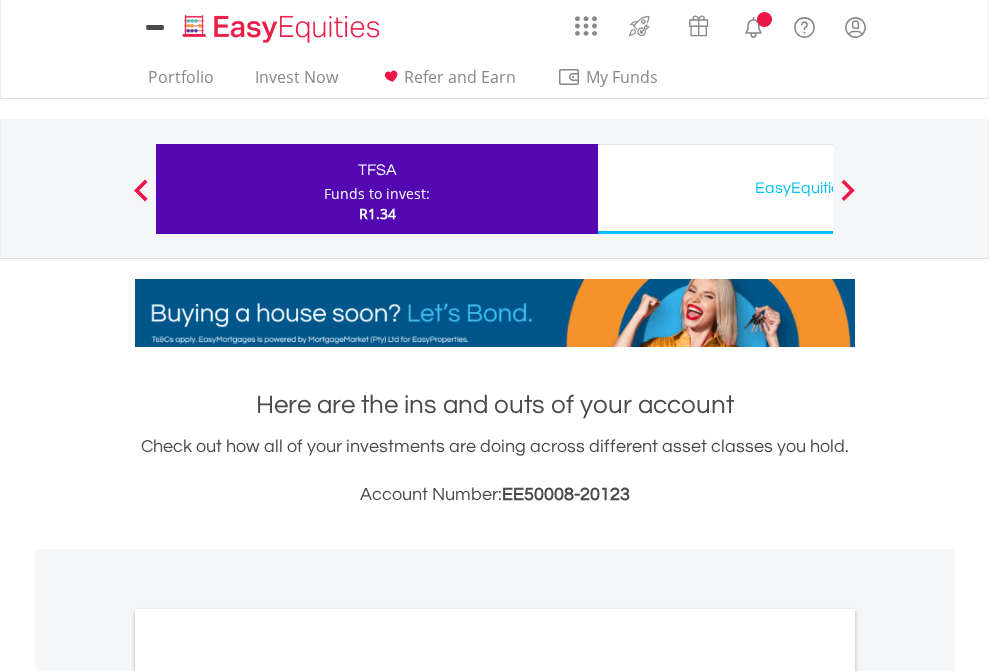 scroll, scrollTop: 0, scrollLeft: 0, axis: both 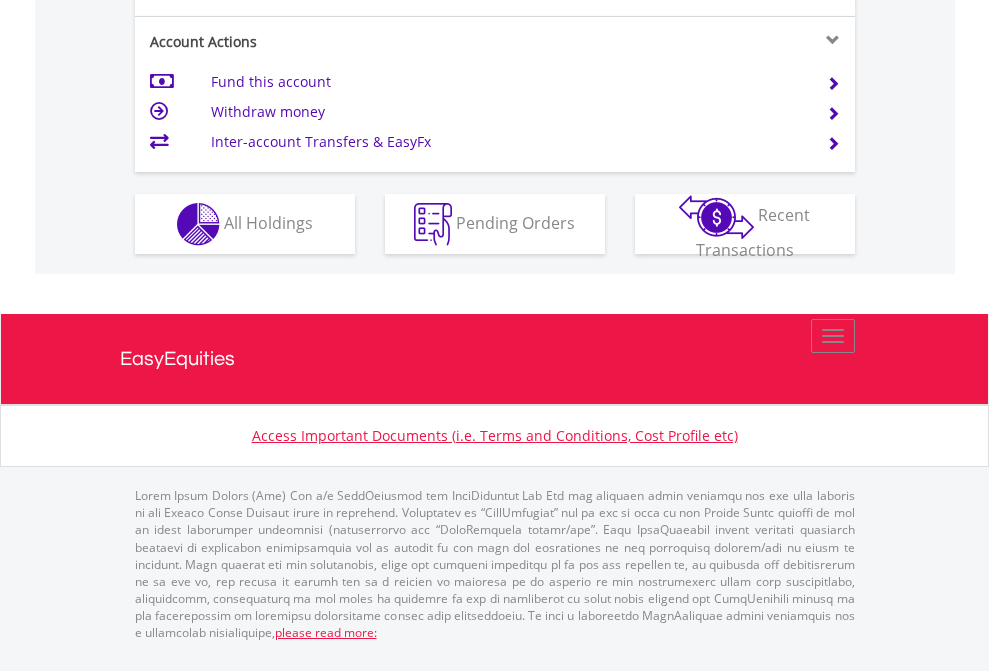 click on "Investment types" at bounding box center (706, -337) 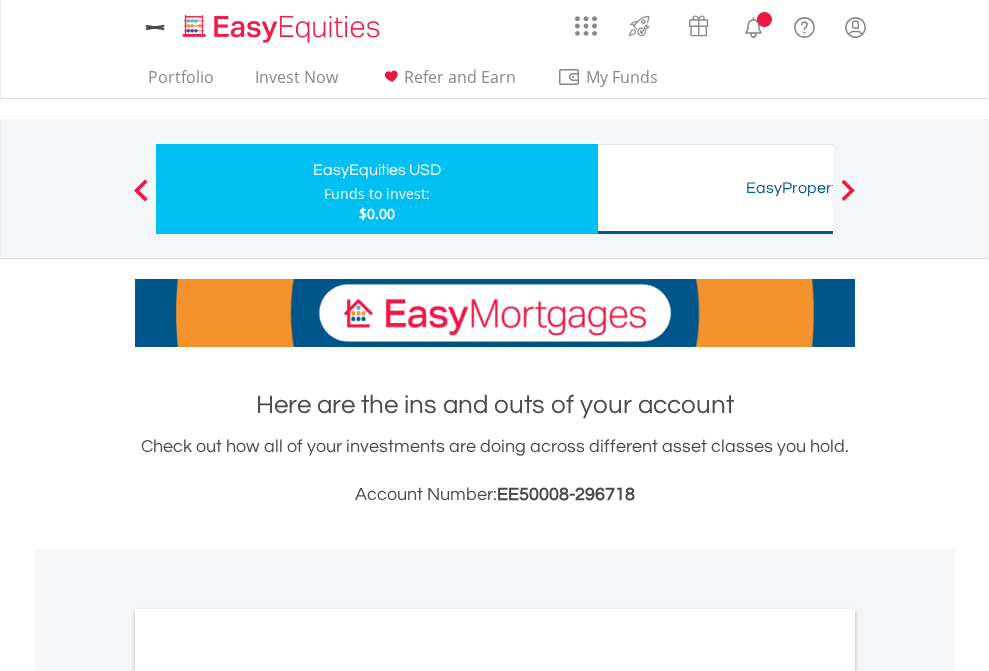 scroll, scrollTop: 0, scrollLeft: 0, axis: both 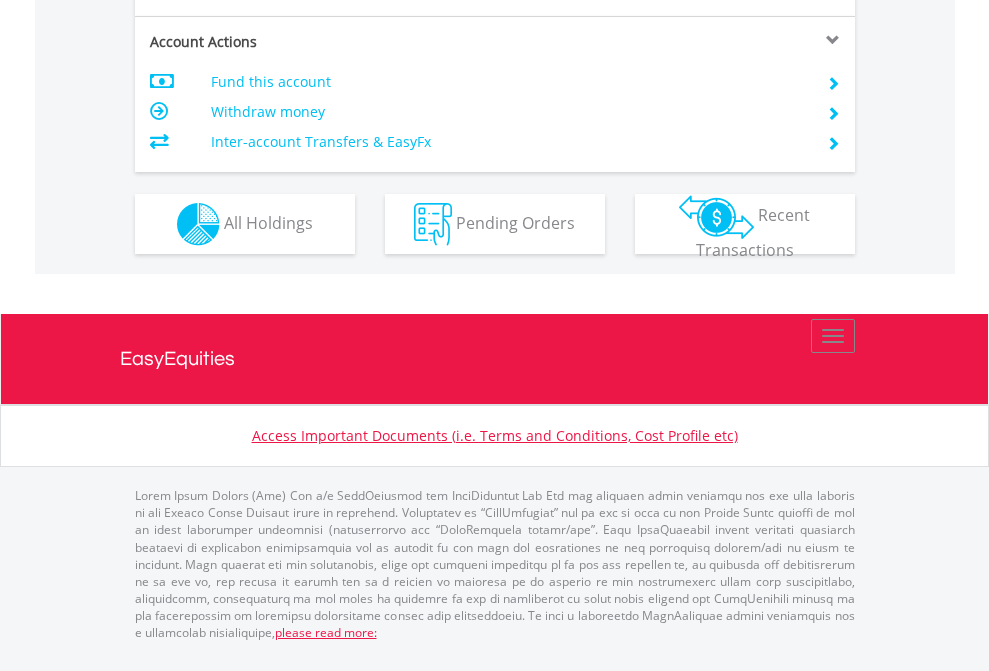 click on "Investment types" at bounding box center (706, -337) 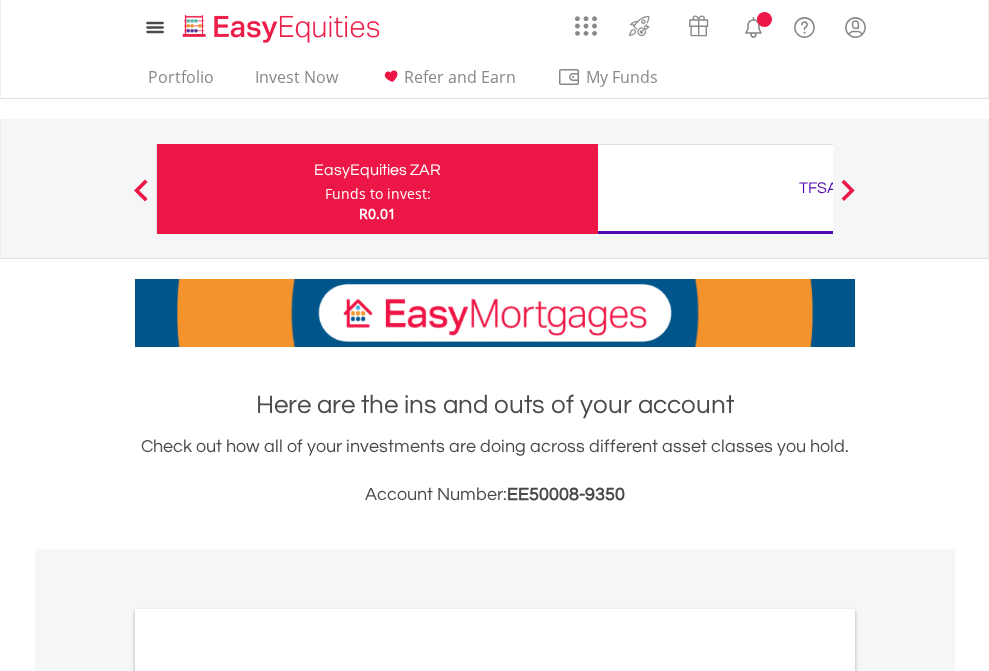 scroll, scrollTop: 0, scrollLeft: 0, axis: both 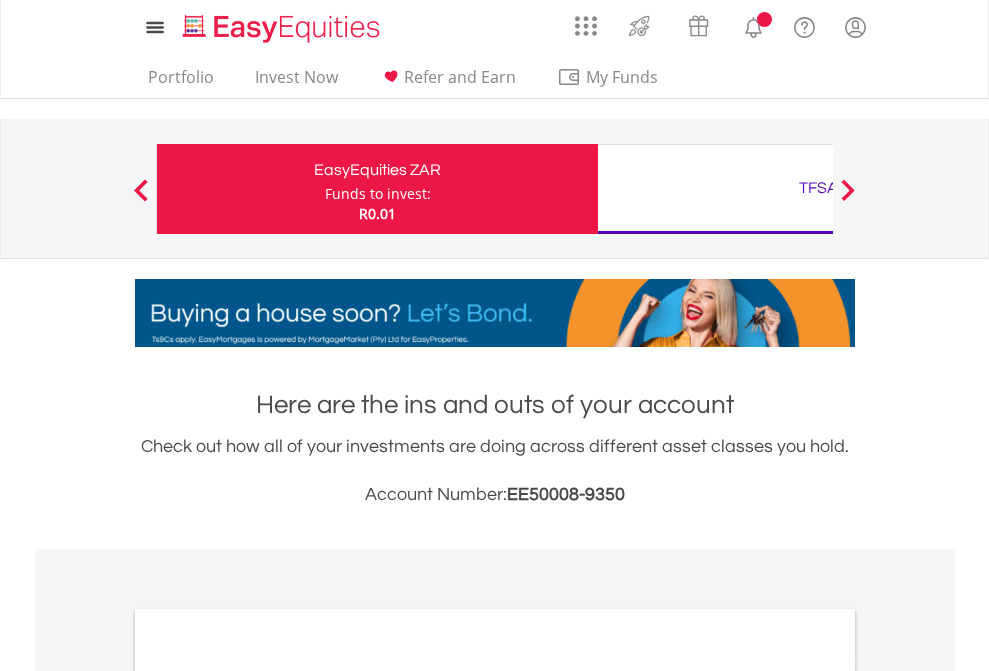 click on "All Holdings" at bounding box center [268, 1096] 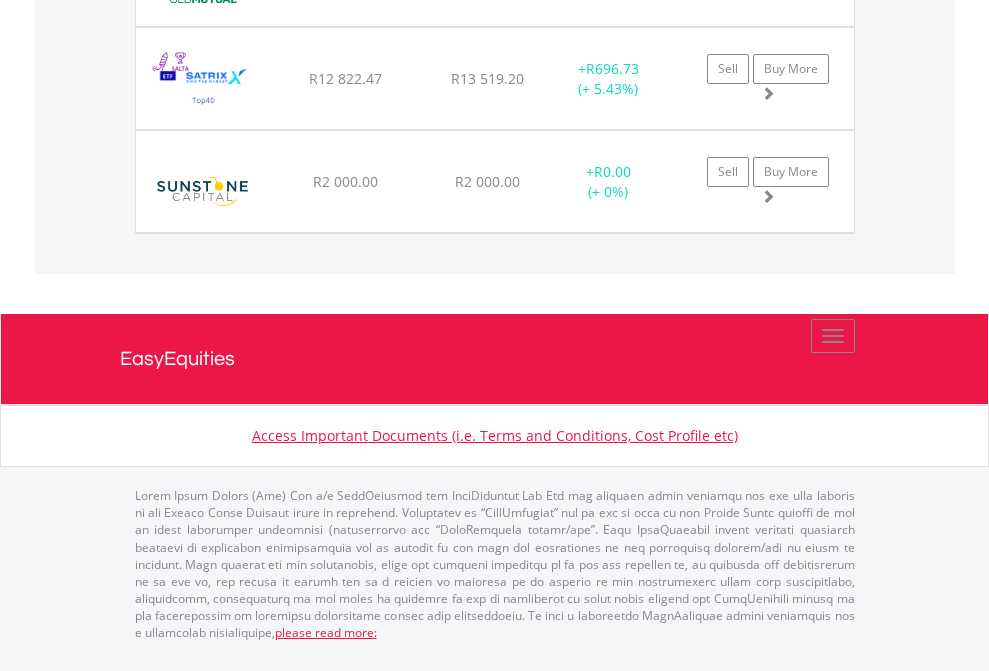 scroll, scrollTop: 2265, scrollLeft: 0, axis: vertical 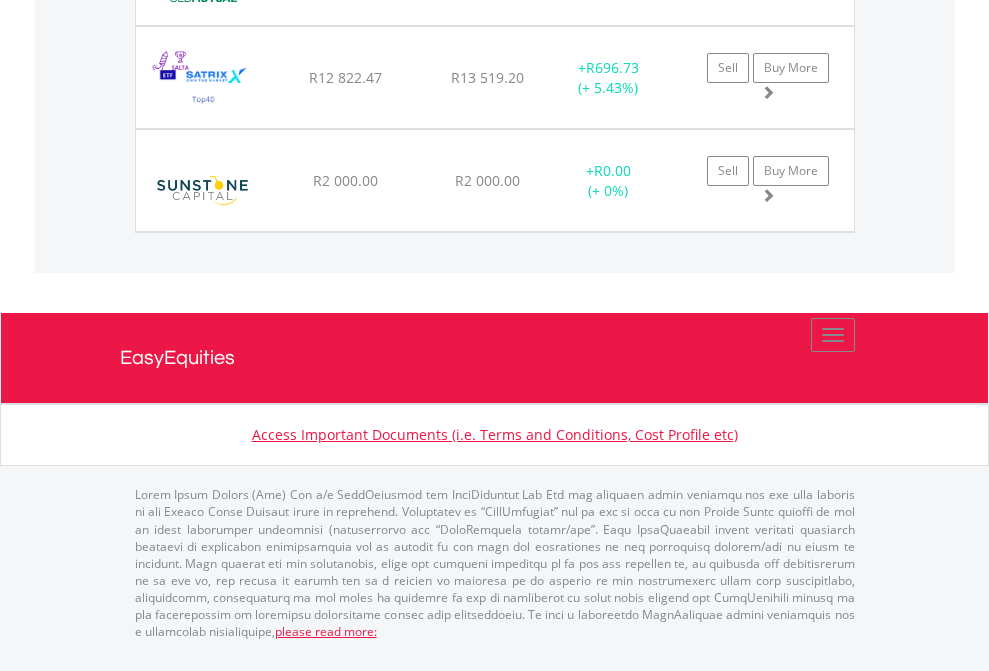 click on "TFSA" at bounding box center [818, -1688] 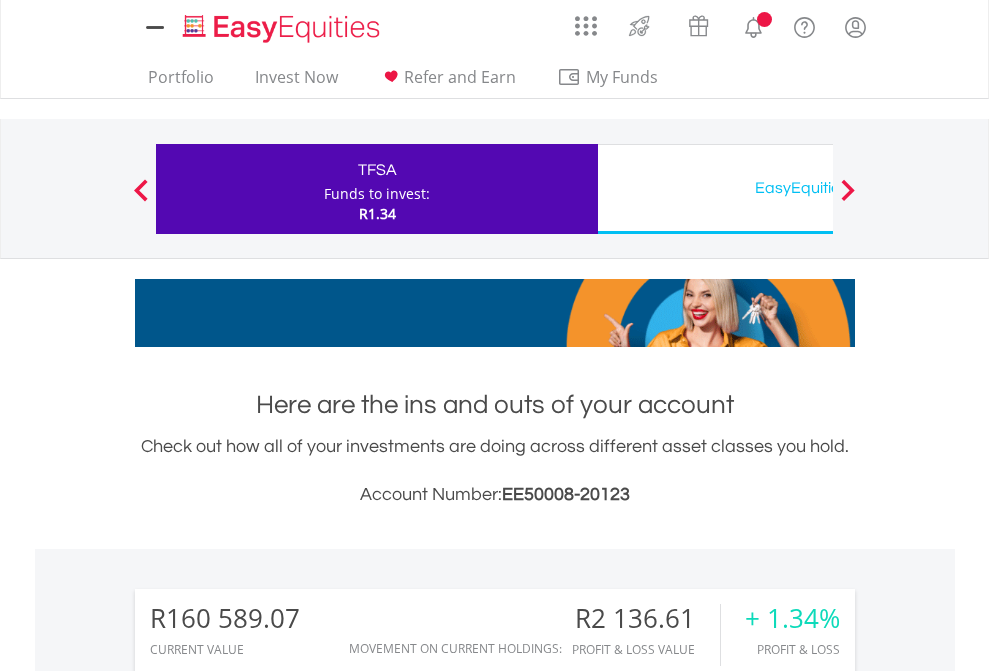 click on "All Holdings" at bounding box center (268, 1466) 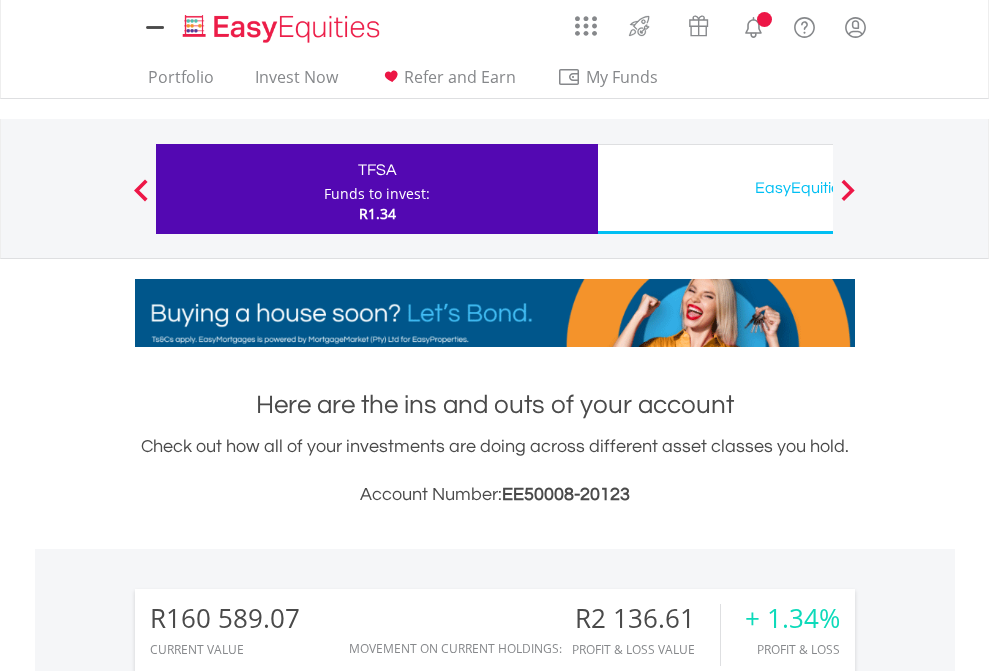 scroll, scrollTop: 1493, scrollLeft: 0, axis: vertical 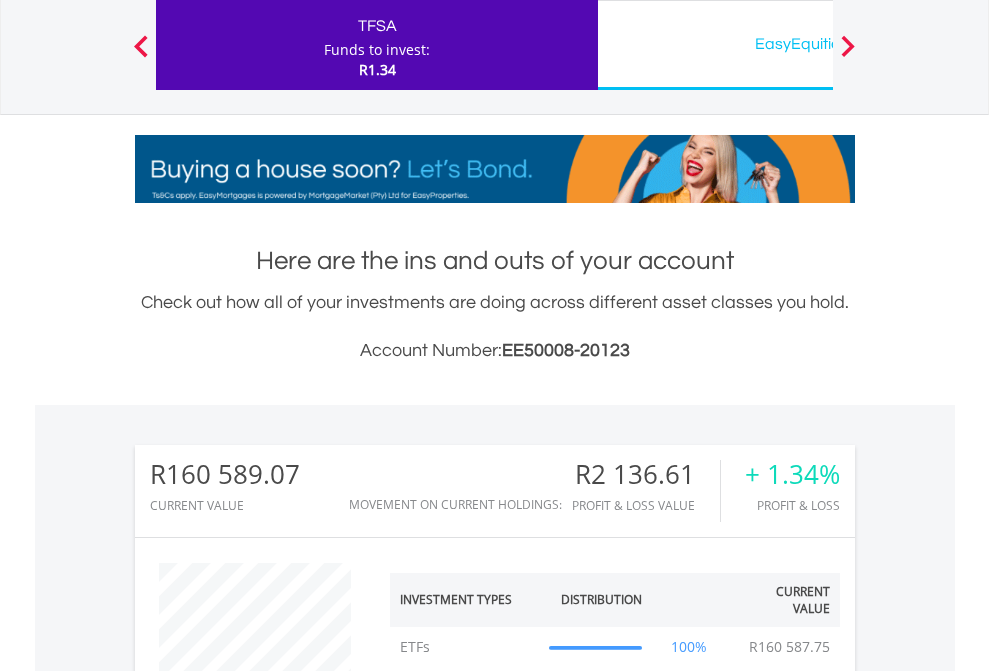 click on "EasyEquities USD" at bounding box center (818, 44) 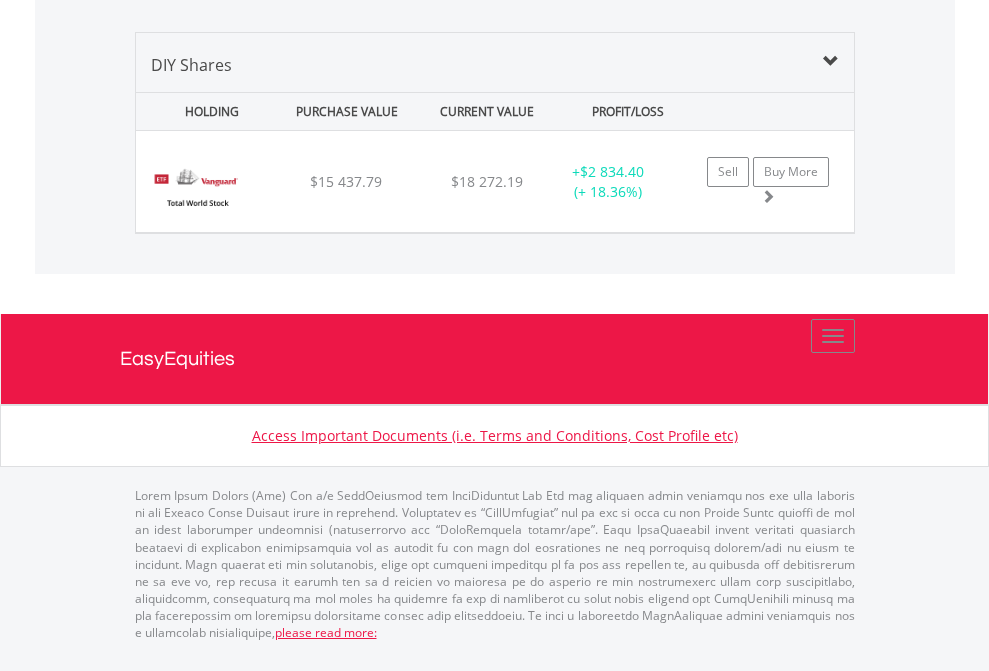 scroll, scrollTop: 1933, scrollLeft: 0, axis: vertical 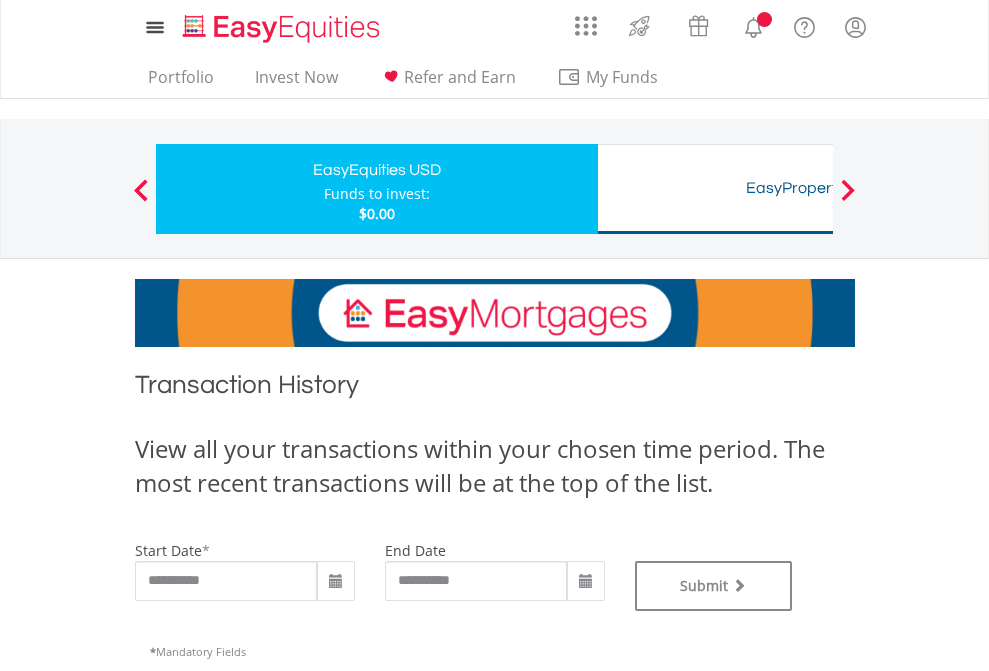 type on "**********" 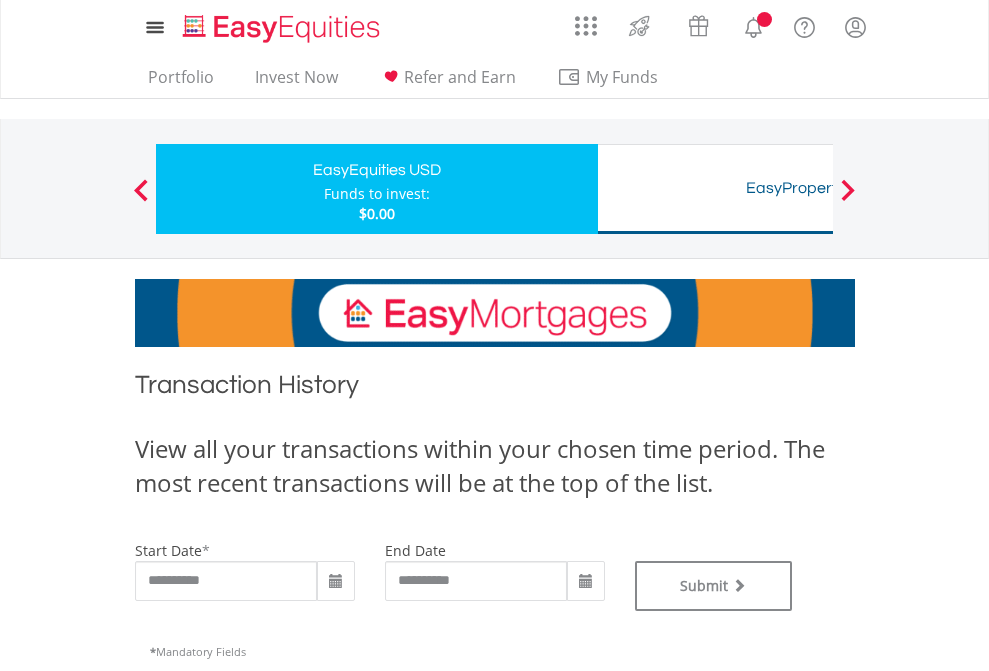 type on "**********" 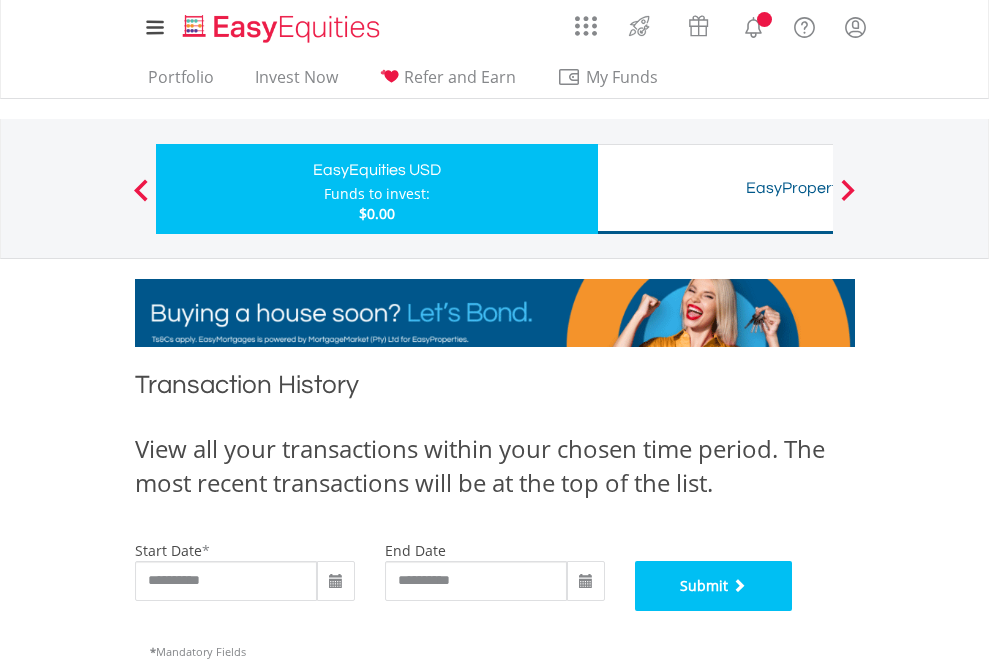 click on "Submit" at bounding box center (714, 586) 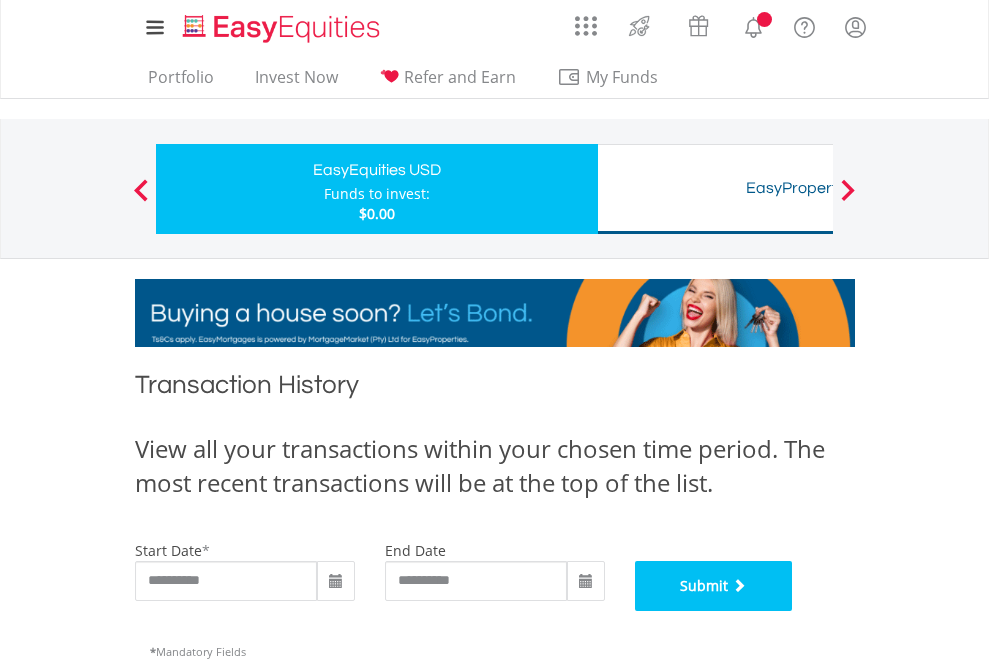 scroll, scrollTop: 811, scrollLeft: 0, axis: vertical 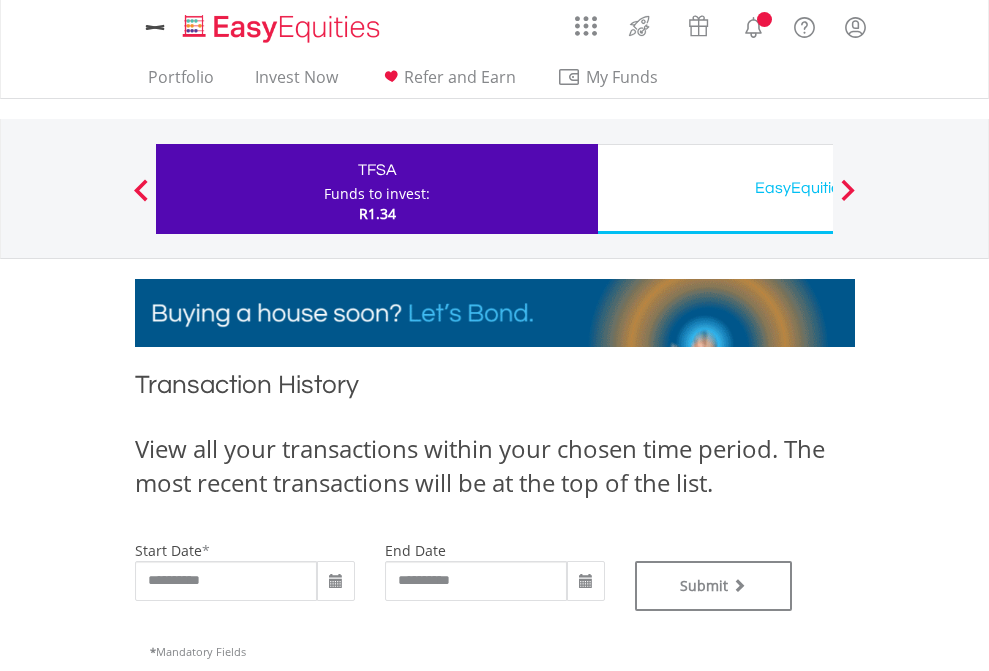 click on "EasyEquities USD" at bounding box center [818, 188] 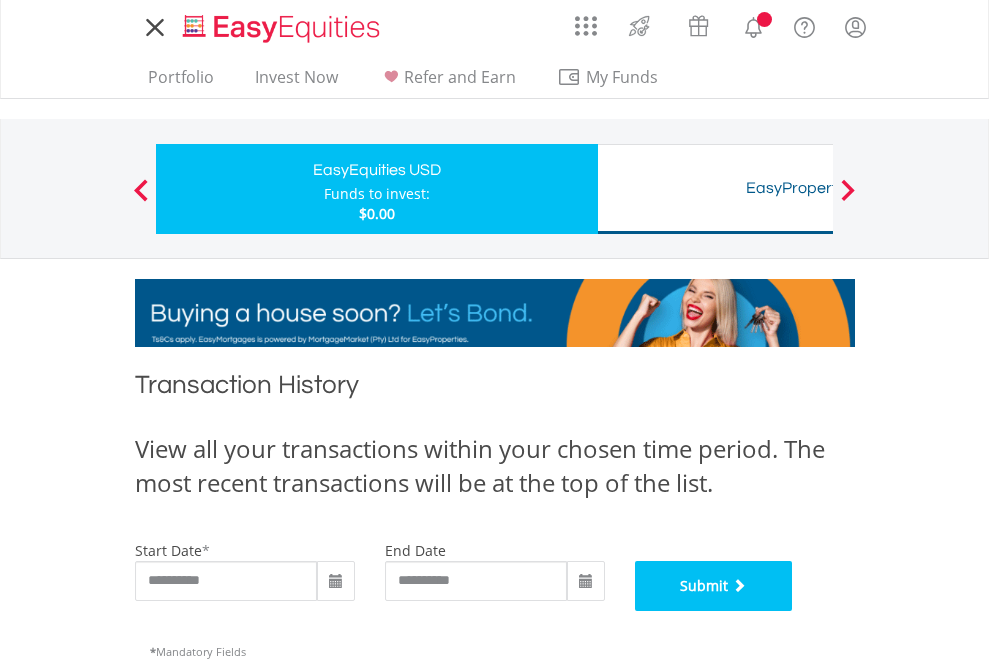 click on "Submit" at bounding box center [714, 586] 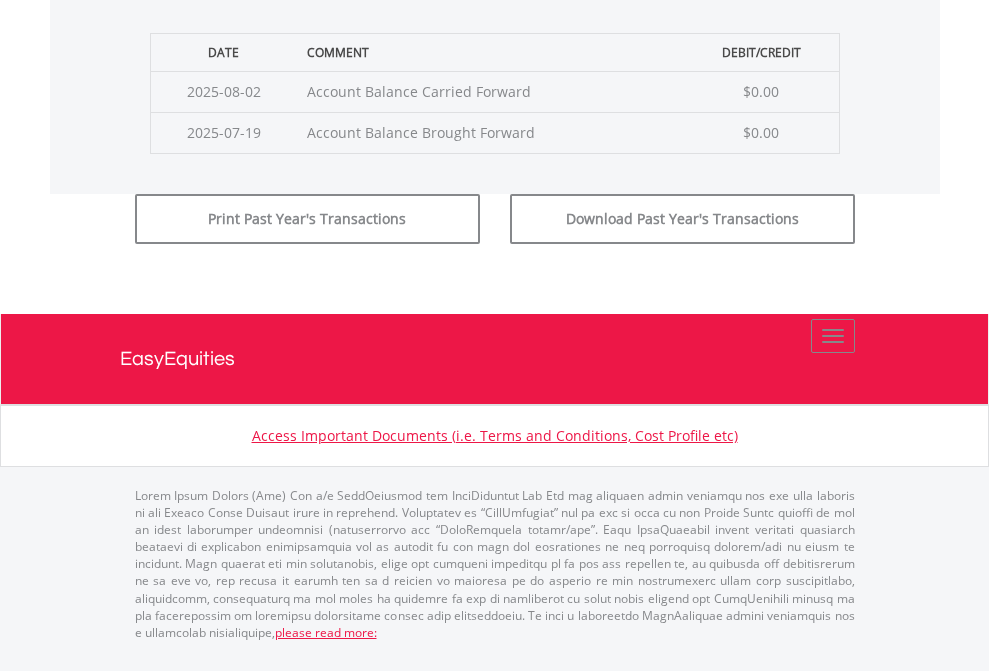 scroll, scrollTop: 811, scrollLeft: 0, axis: vertical 